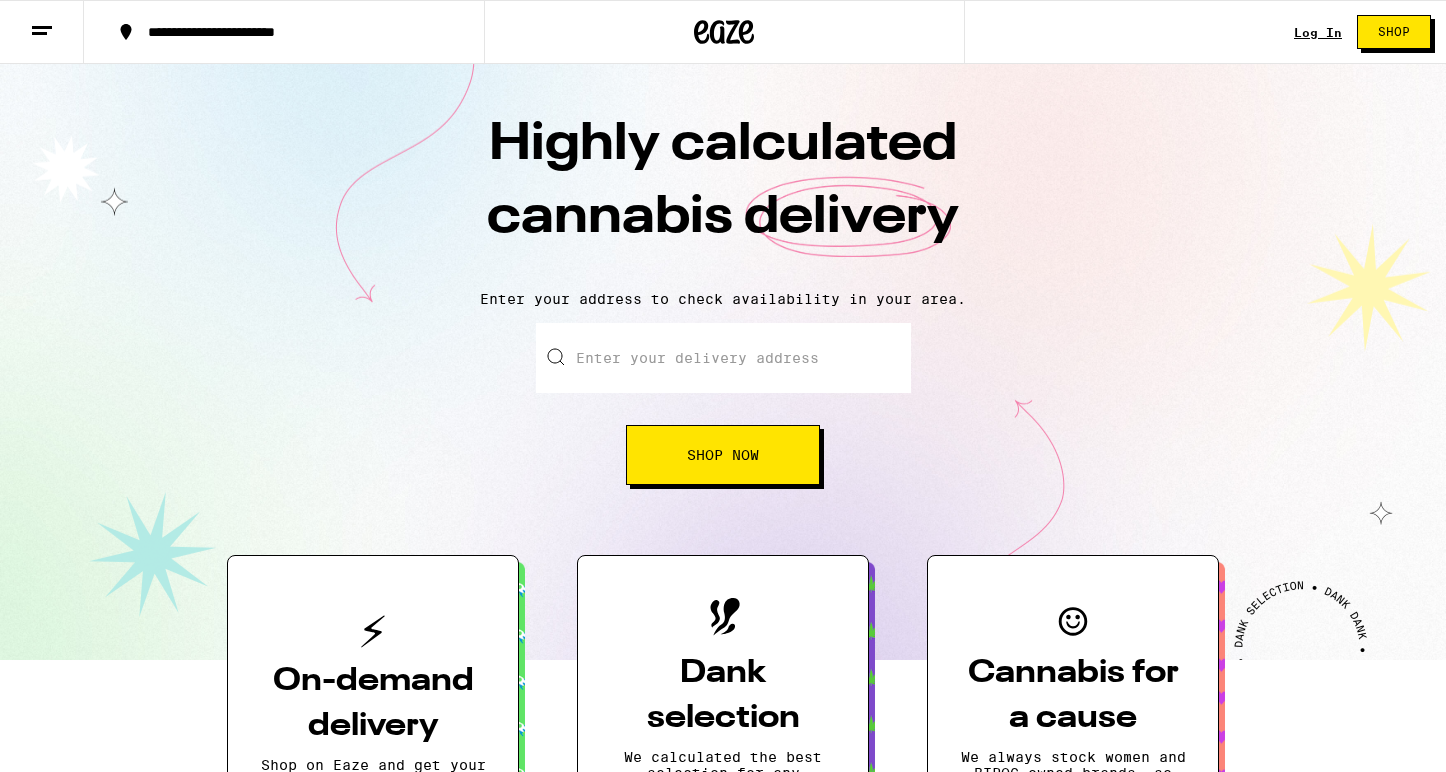 scroll, scrollTop: 0, scrollLeft: 0, axis: both 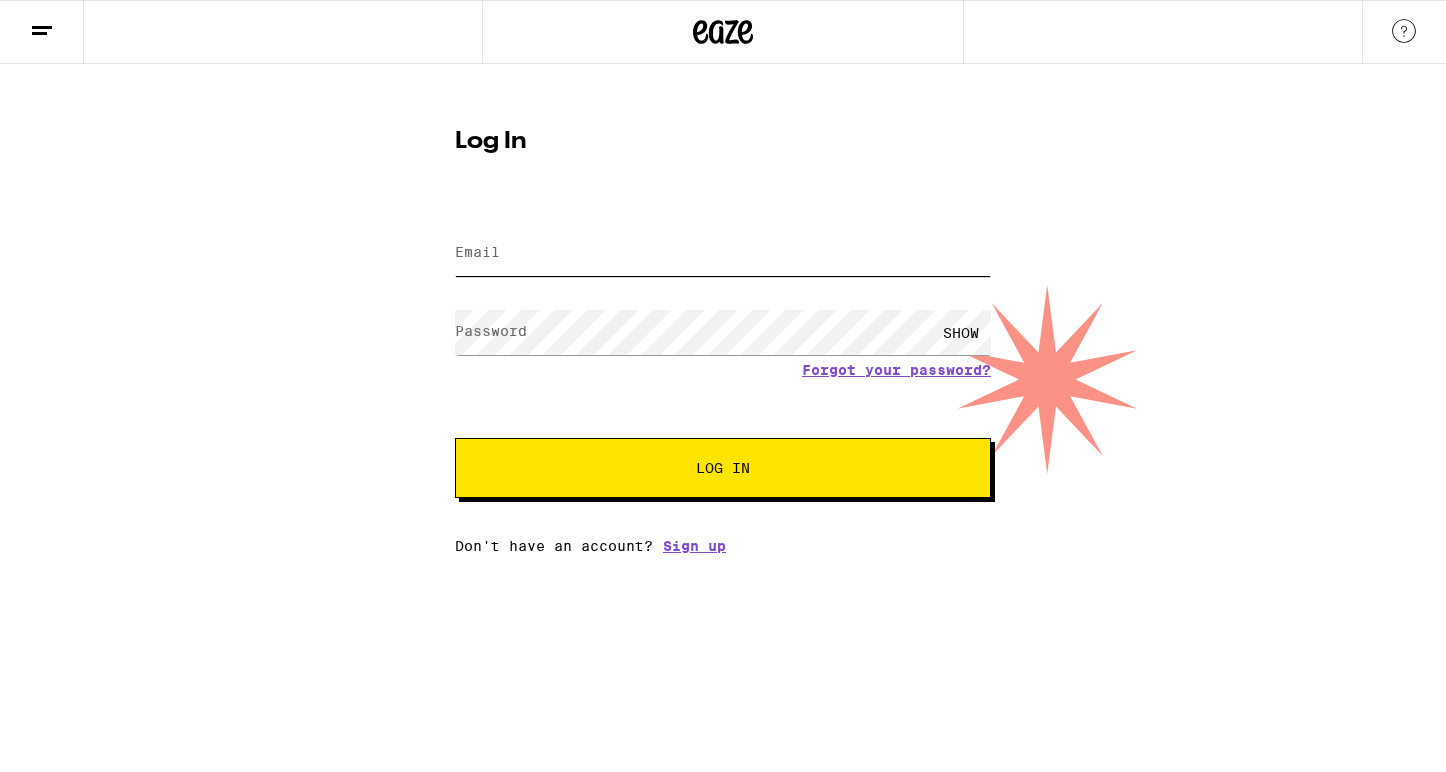 type on "[USERNAME]@[example.com]" 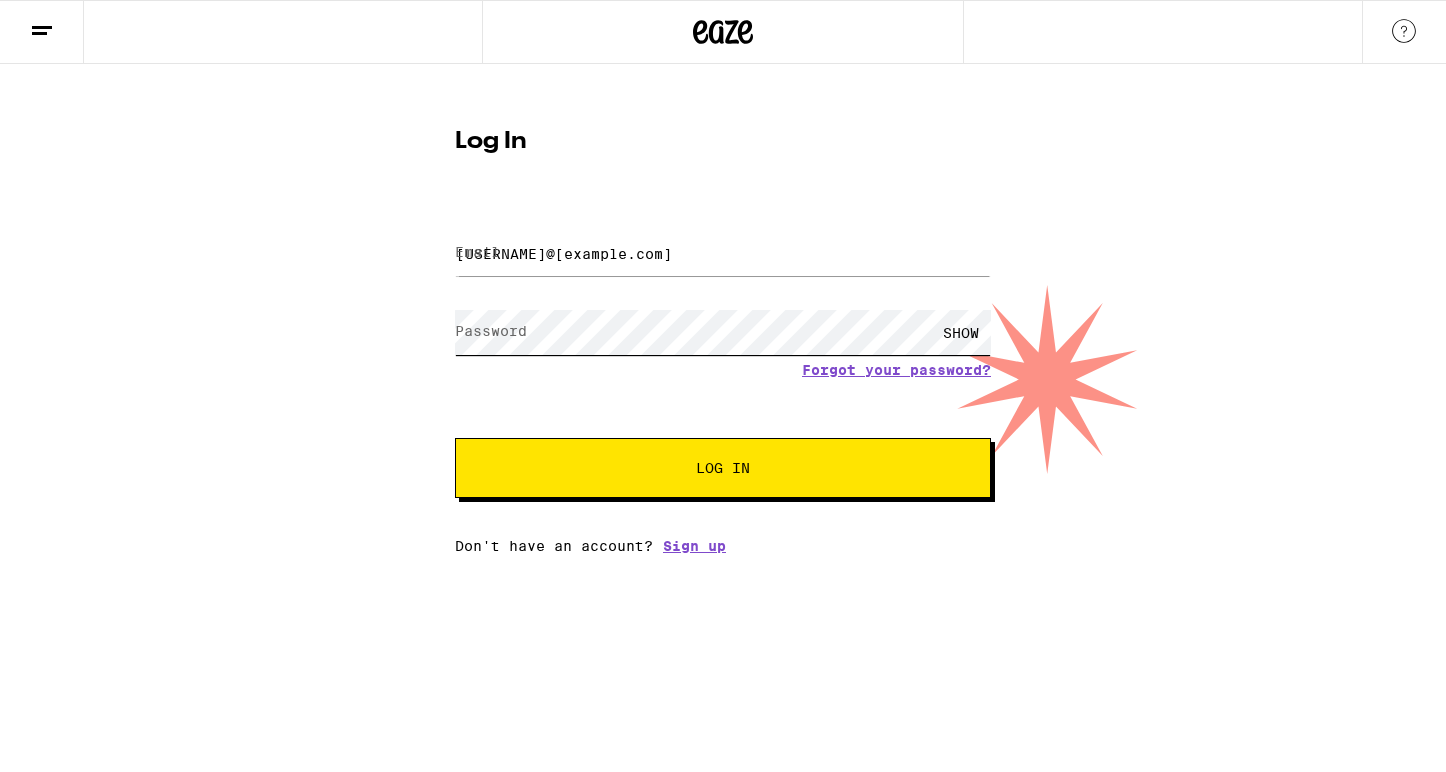 click on "Log In" at bounding box center (723, 468) 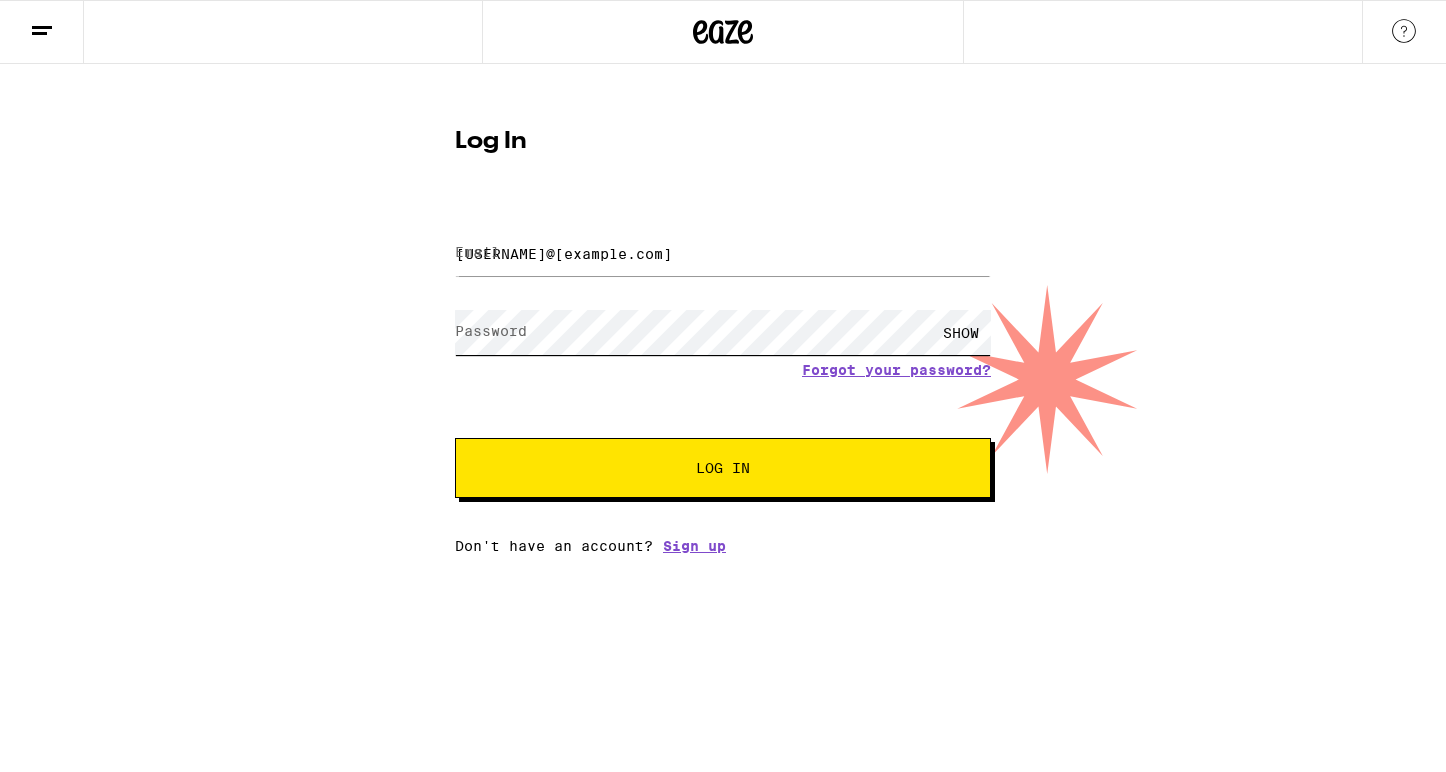 scroll, scrollTop: 0, scrollLeft: 0, axis: both 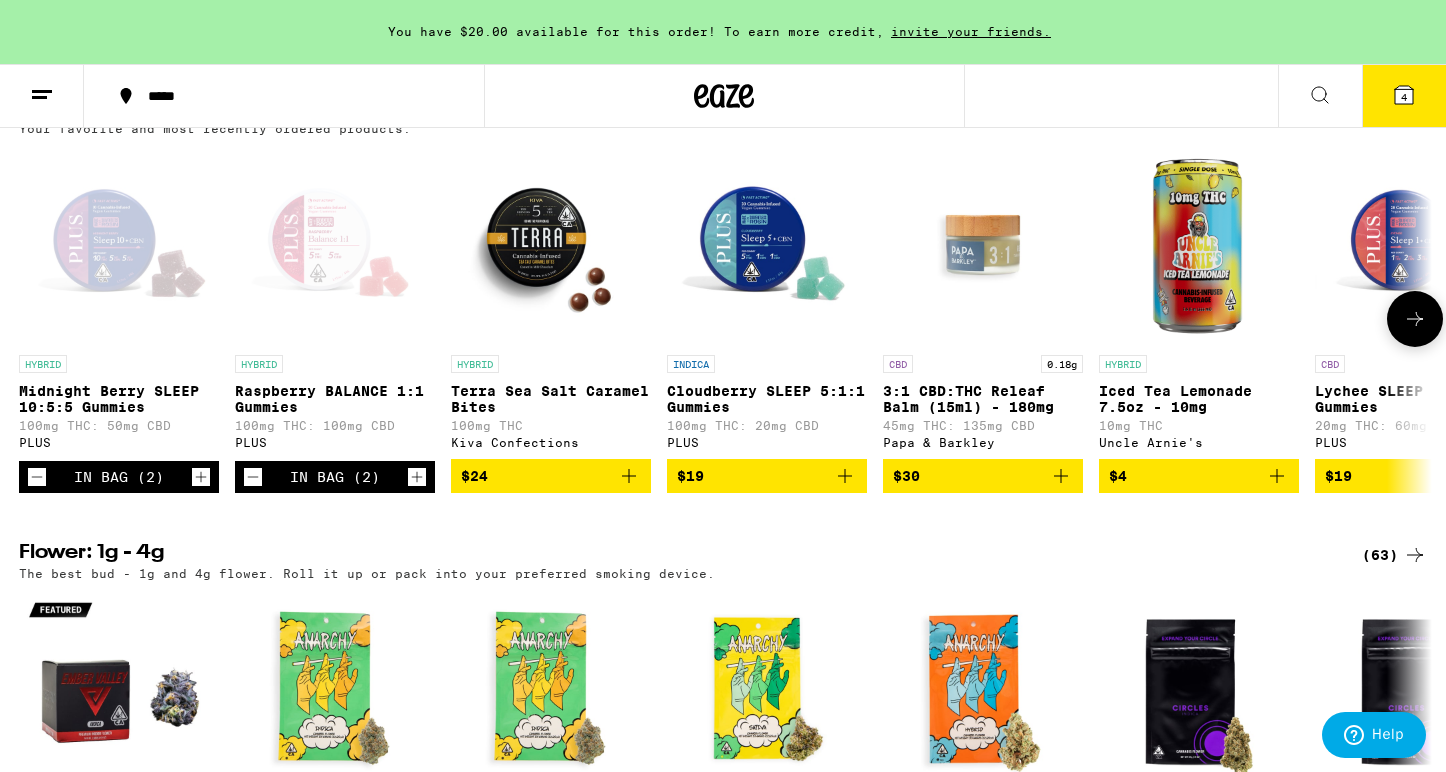 click 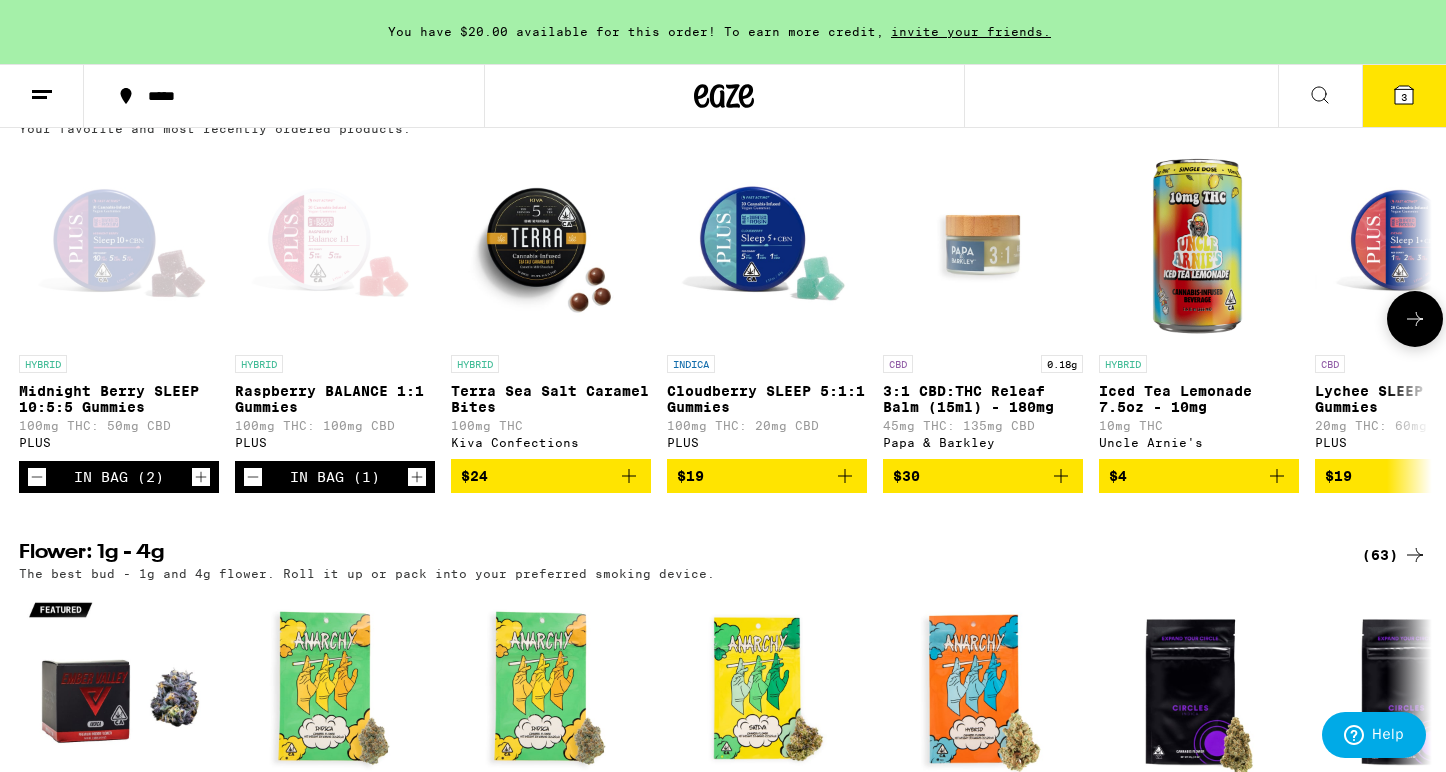click on "$24" at bounding box center [551, 476] 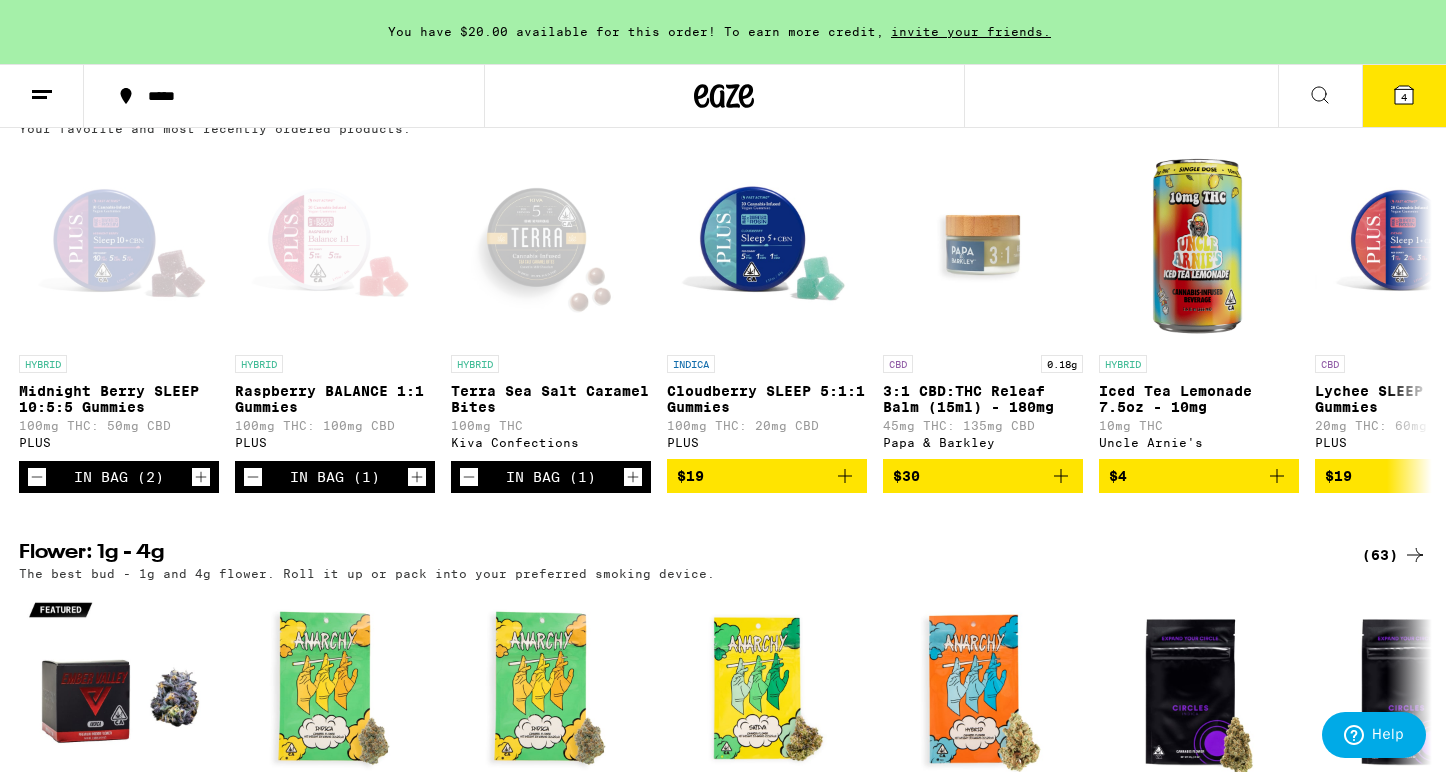 click 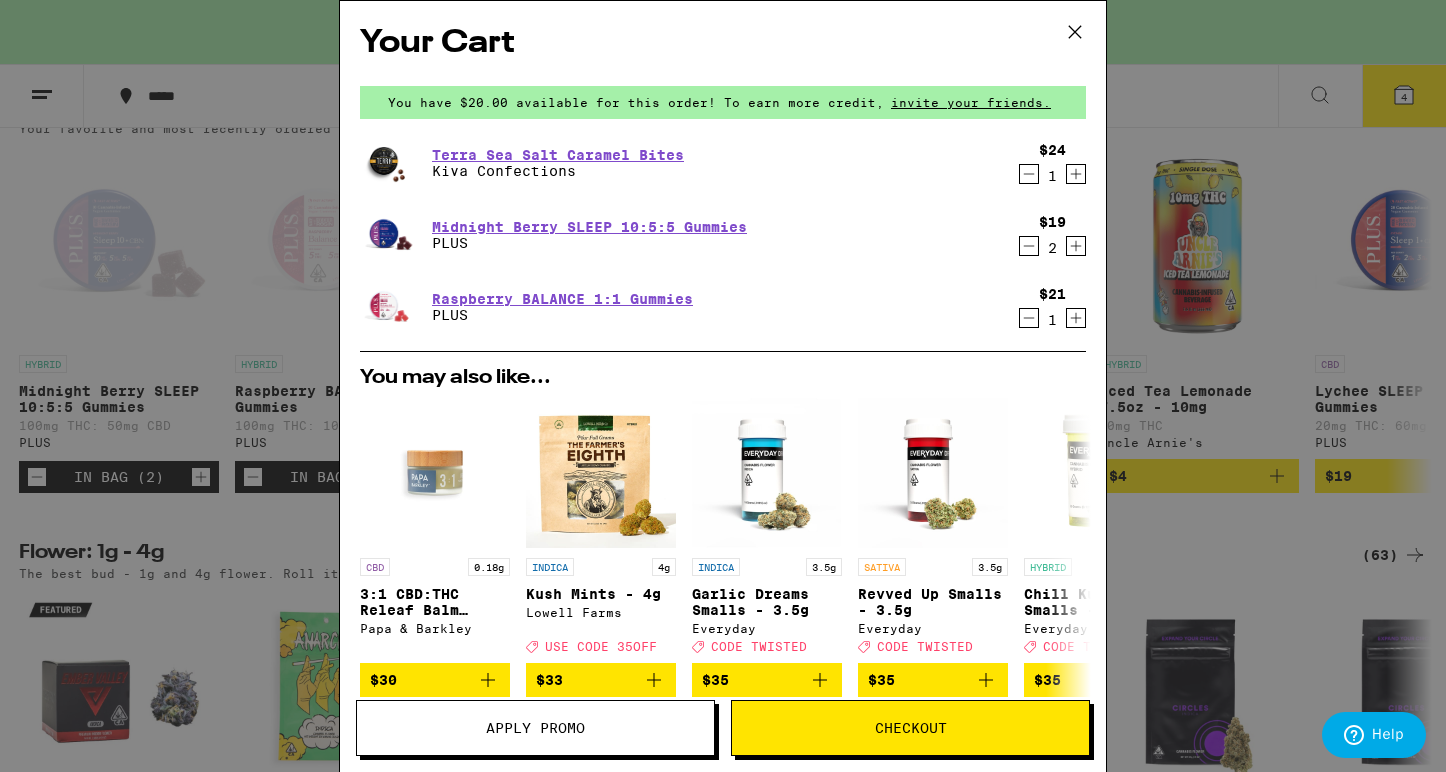 click on "Checkout" at bounding box center (910, 728) 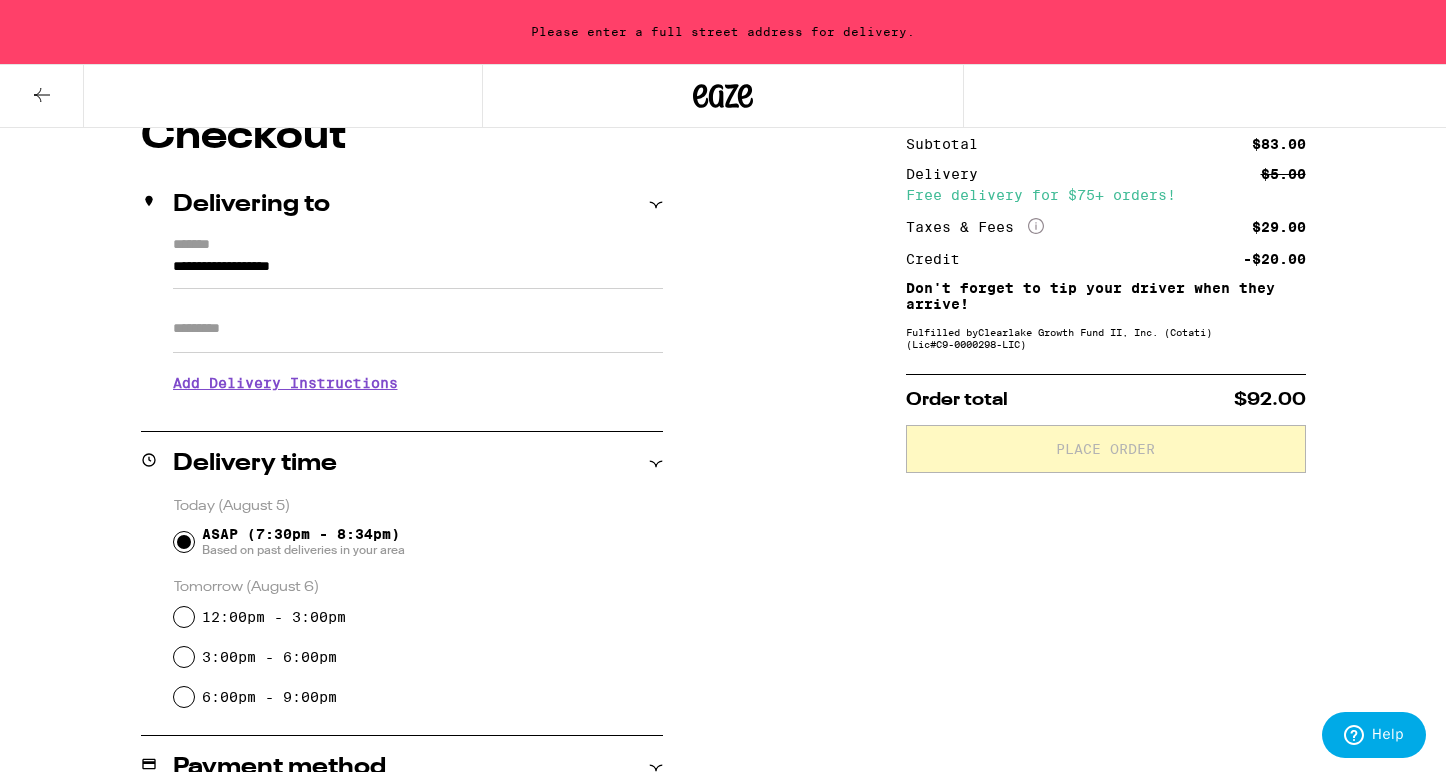 scroll, scrollTop: 184, scrollLeft: 0, axis: vertical 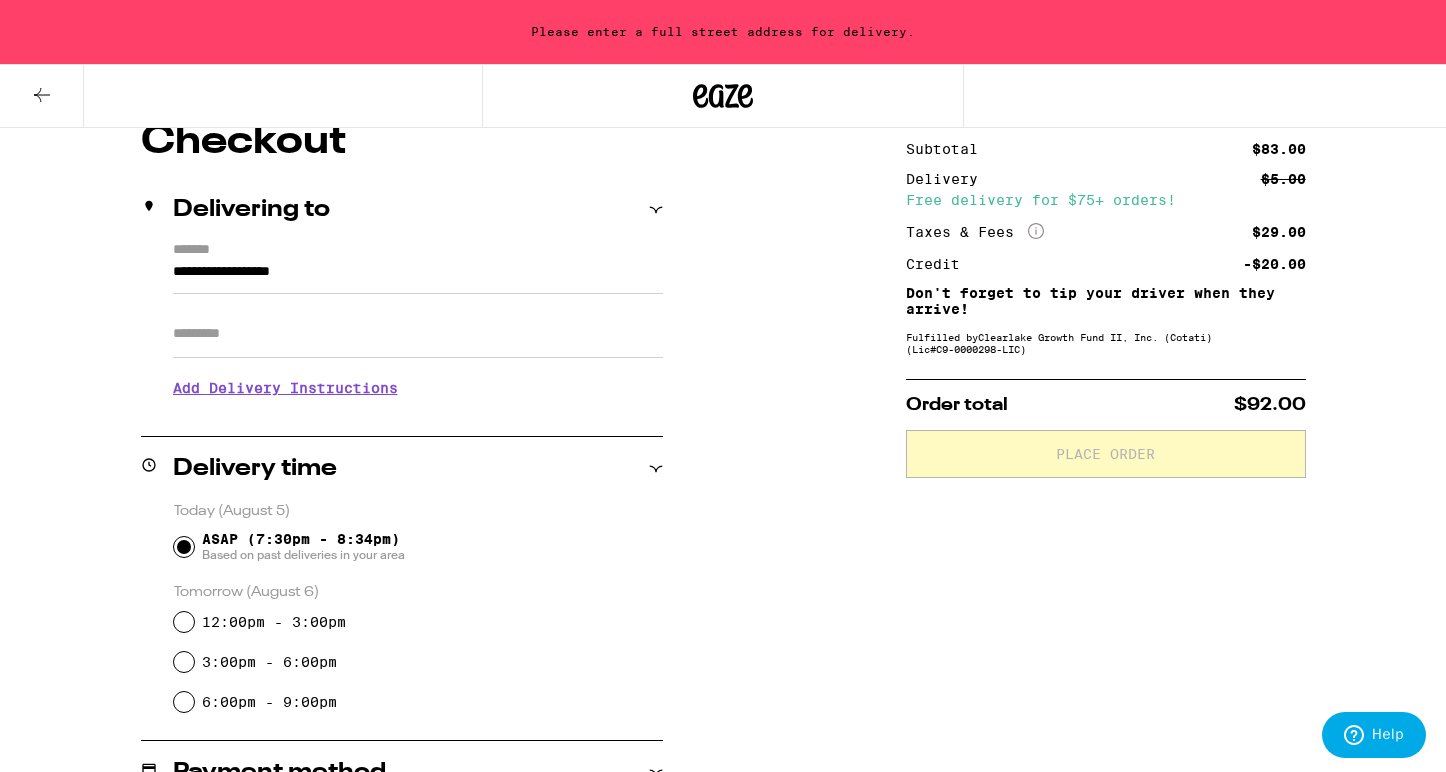 click on "**********" at bounding box center [418, 277] 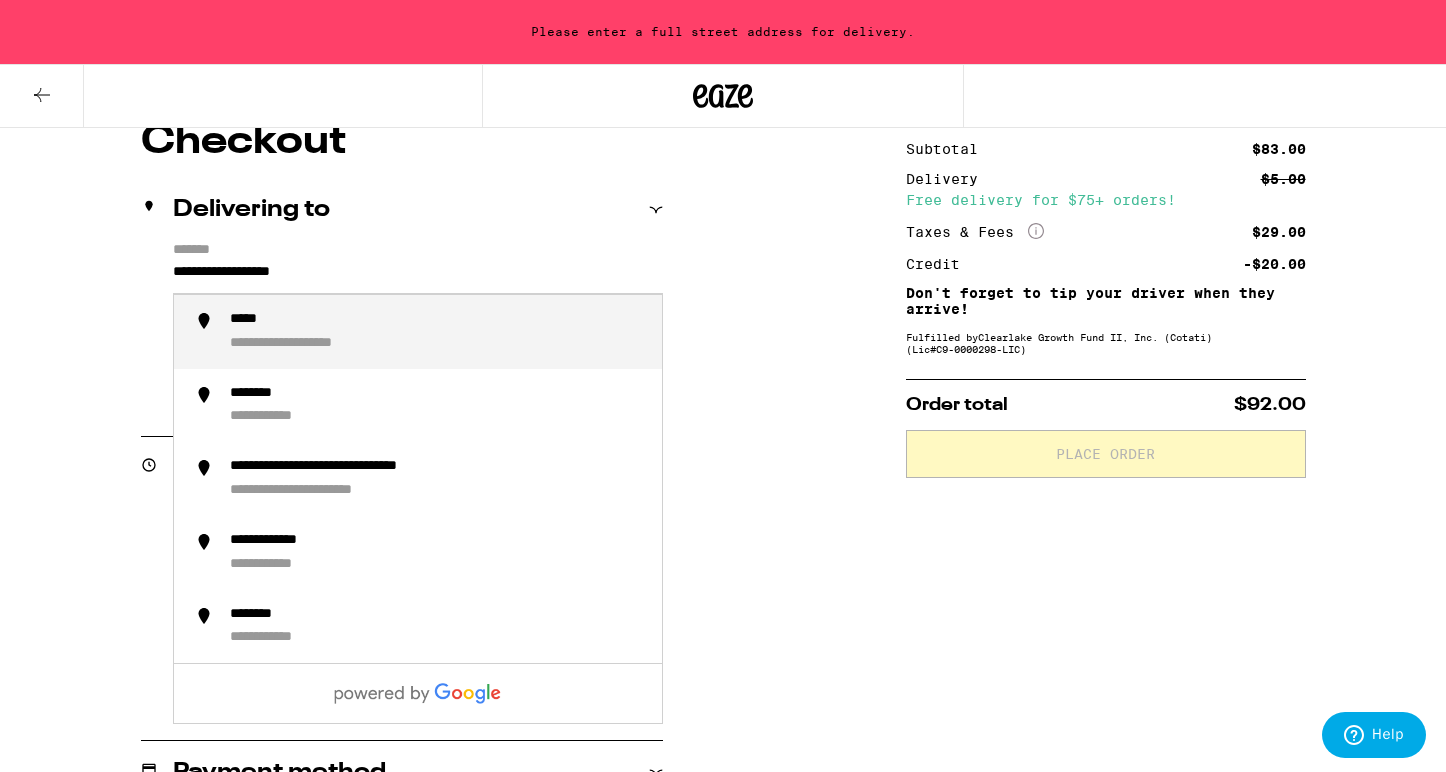 drag, startPoint x: 379, startPoint y: 273, endPoint x: 153, endPoint y: 278, distance: 226.0553 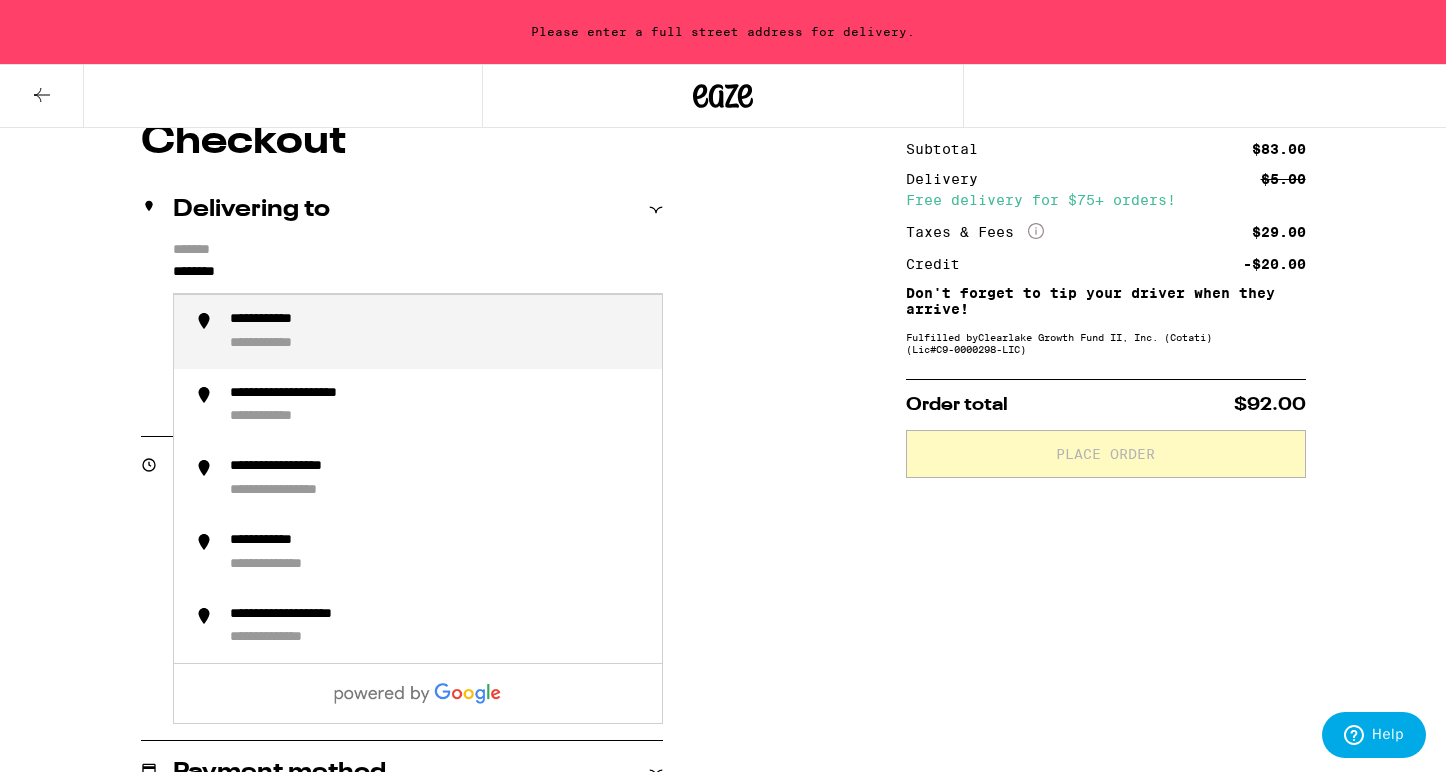 click on "**********" at bounding box center [284, 320] 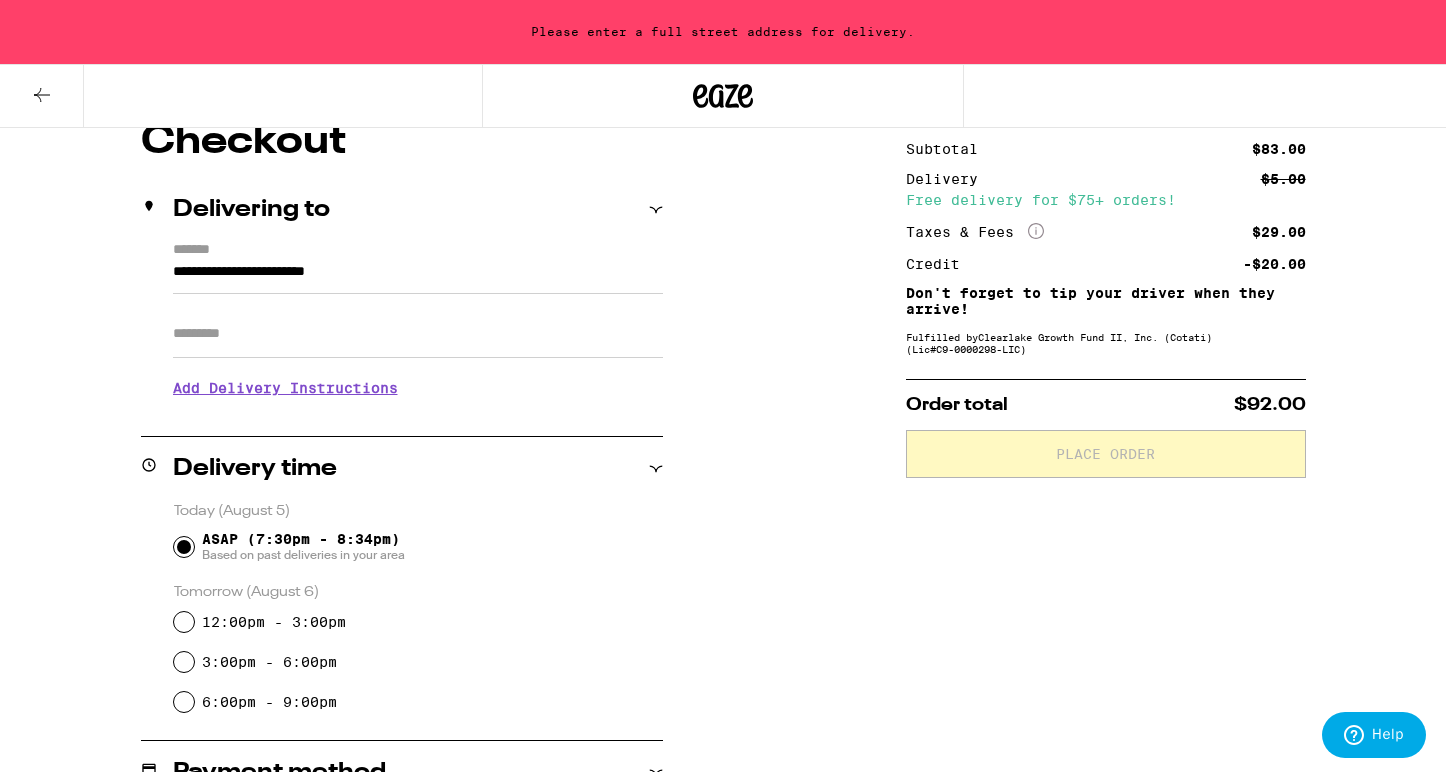 type on "**********" 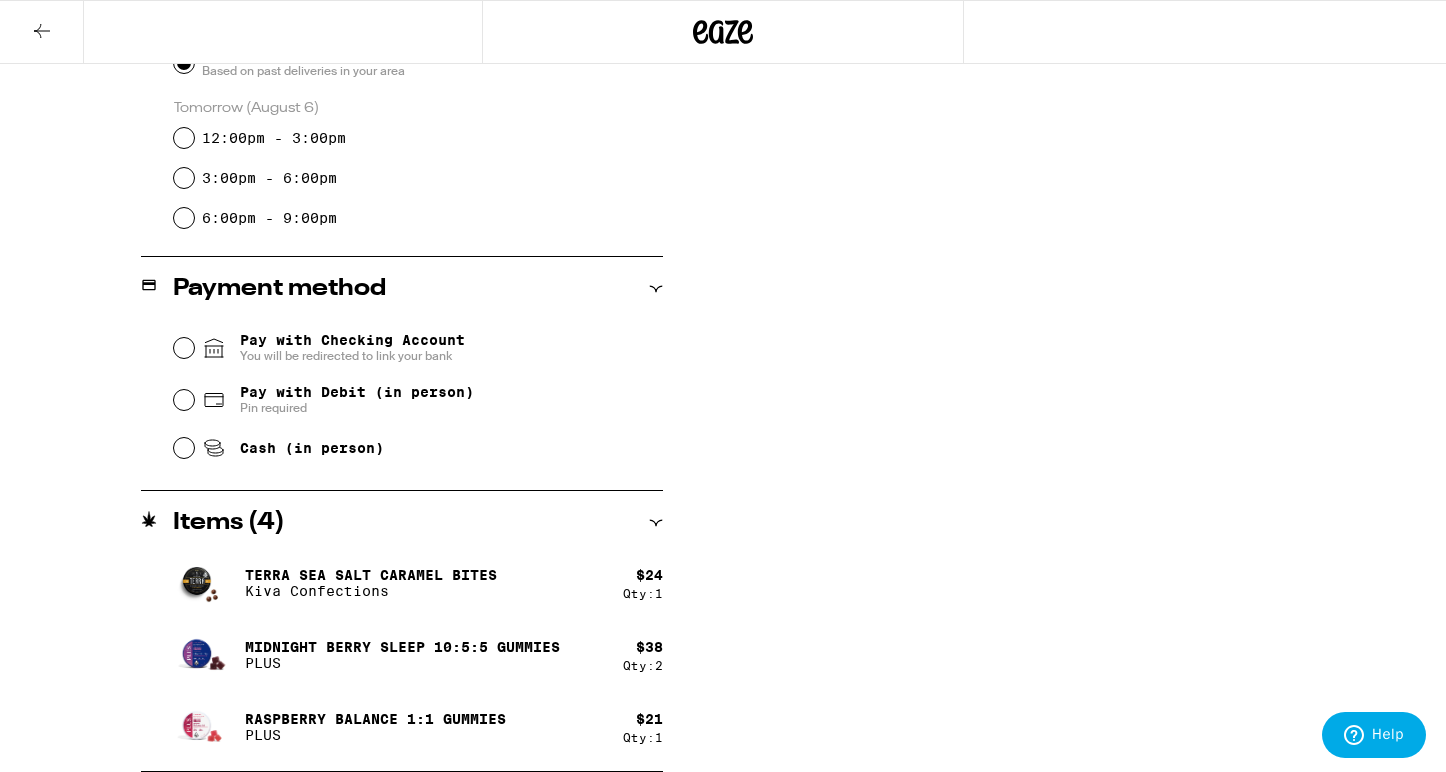 scroll, scrollTop: 604, scrollLeft: 0, axis: vertical 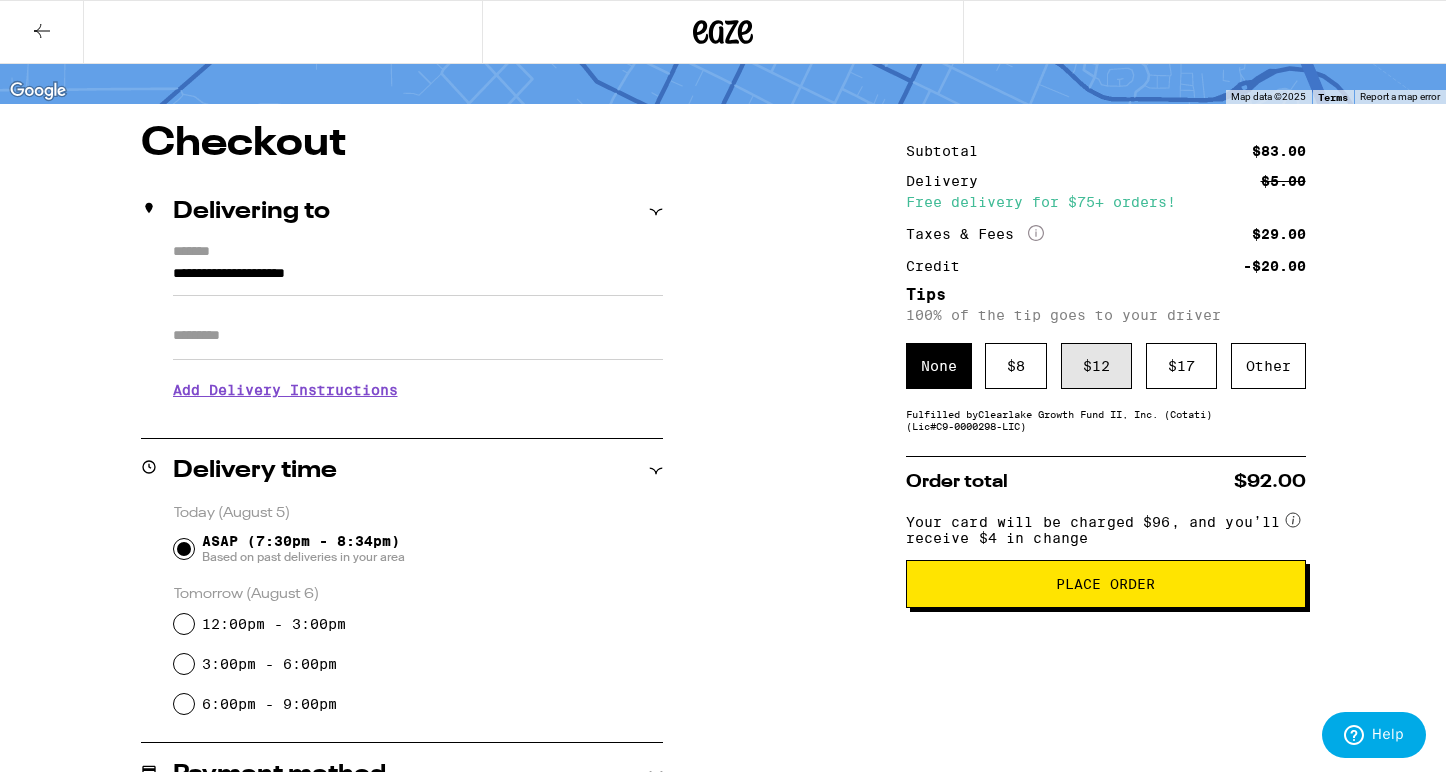click on "$ 12" at bounding box center [1096, 366] 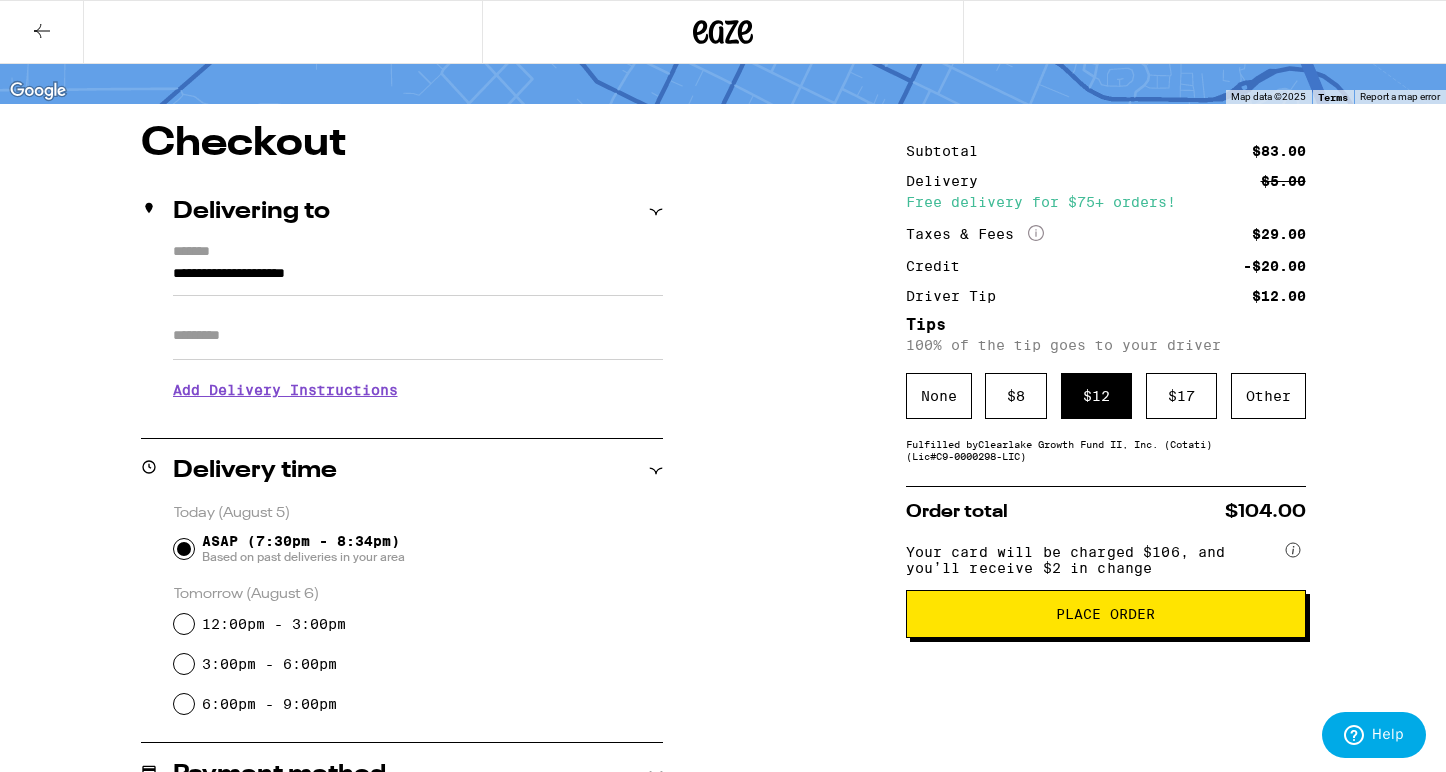 click on "Place Order" at bounding box center (1105, 614) 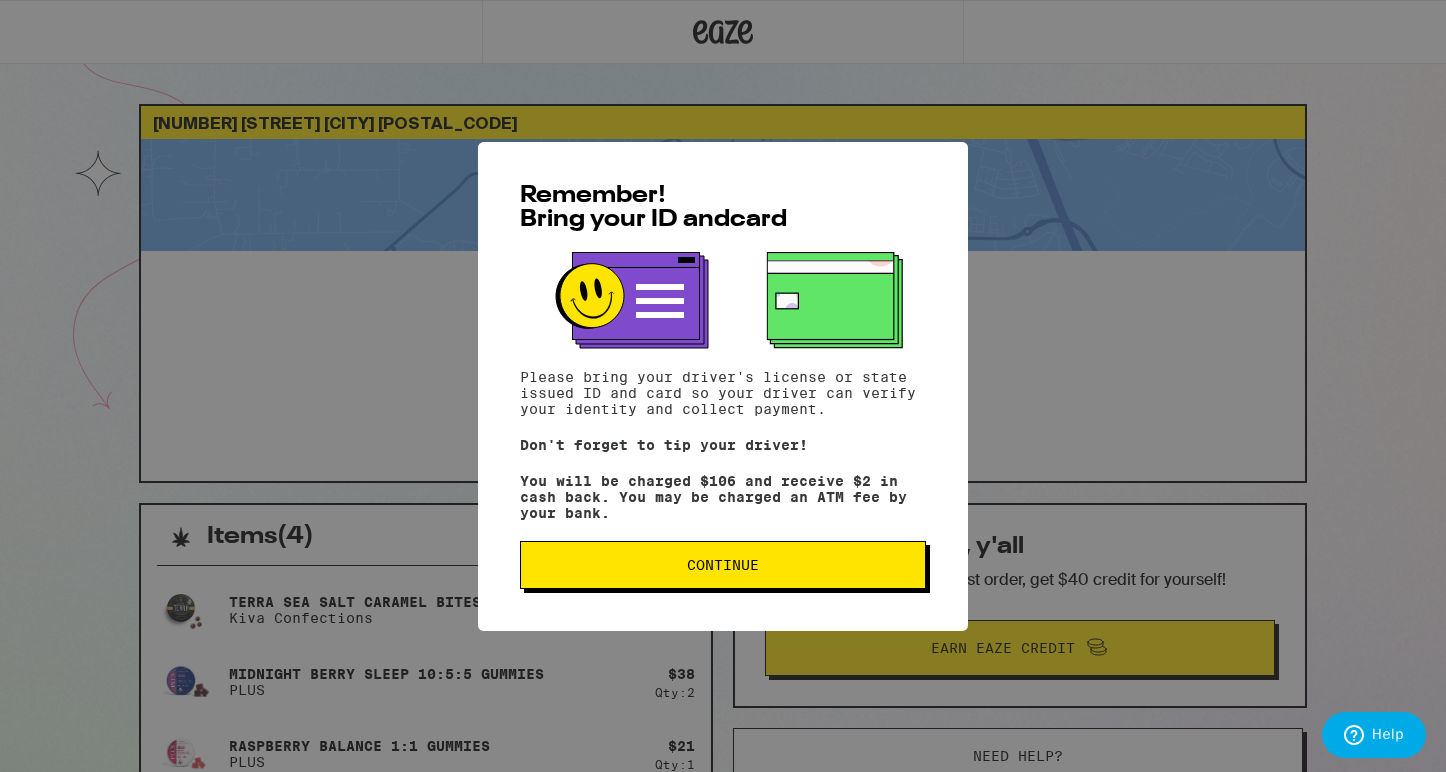 click on "Continue" at bounding box center [723, 565] 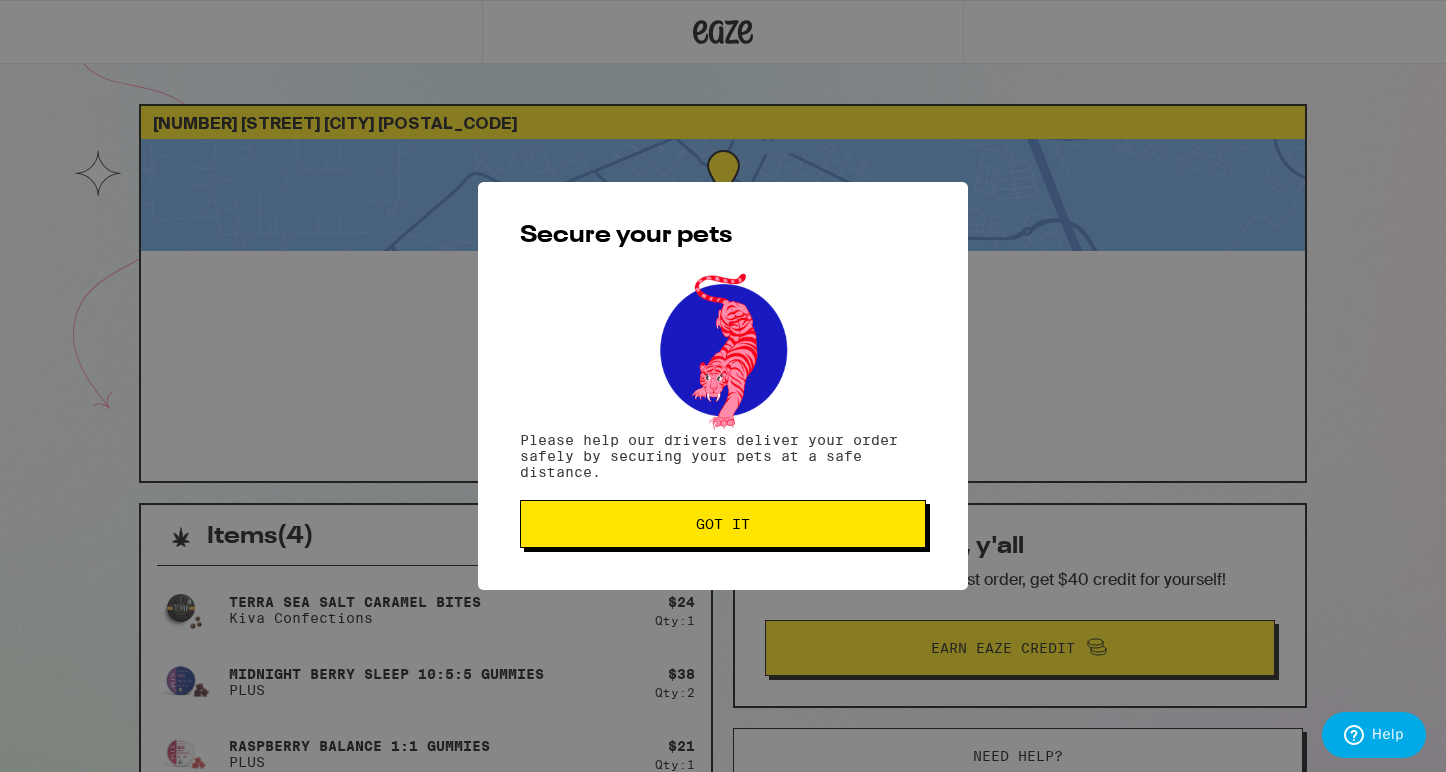 click on "Got it" at bounding box center (723, 524) 